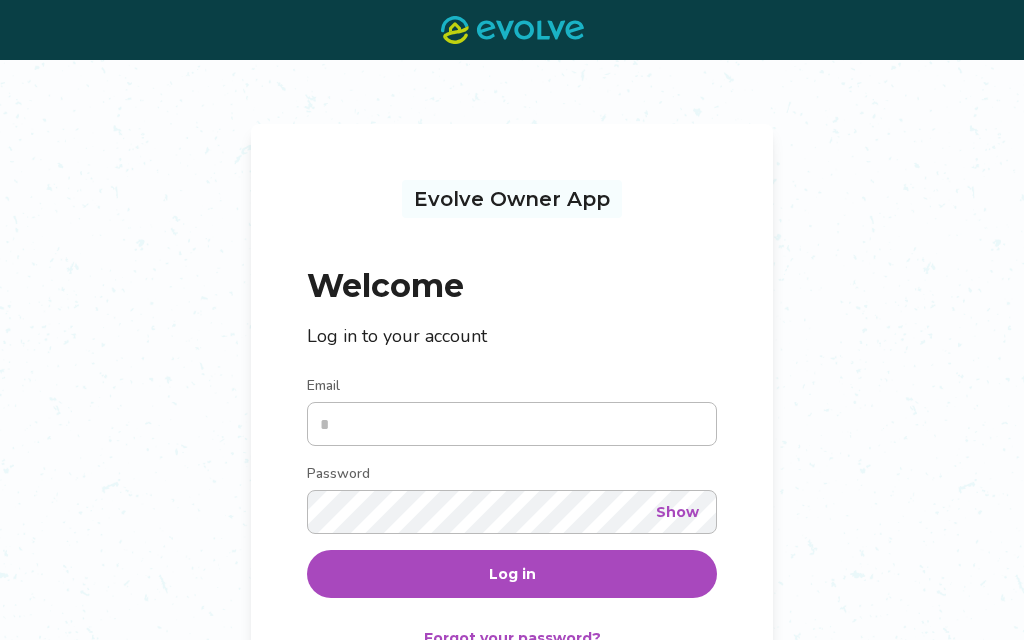 scroll, scrollTop: 0, scrollLeft: 0, axis: both 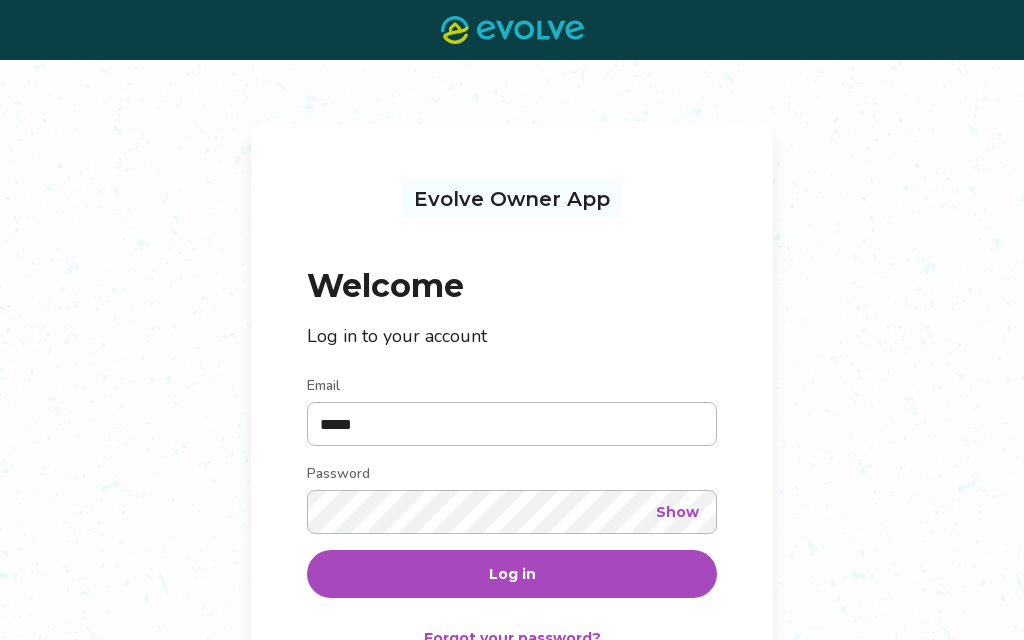 click on "Log in" at bounding box center [512, 574] 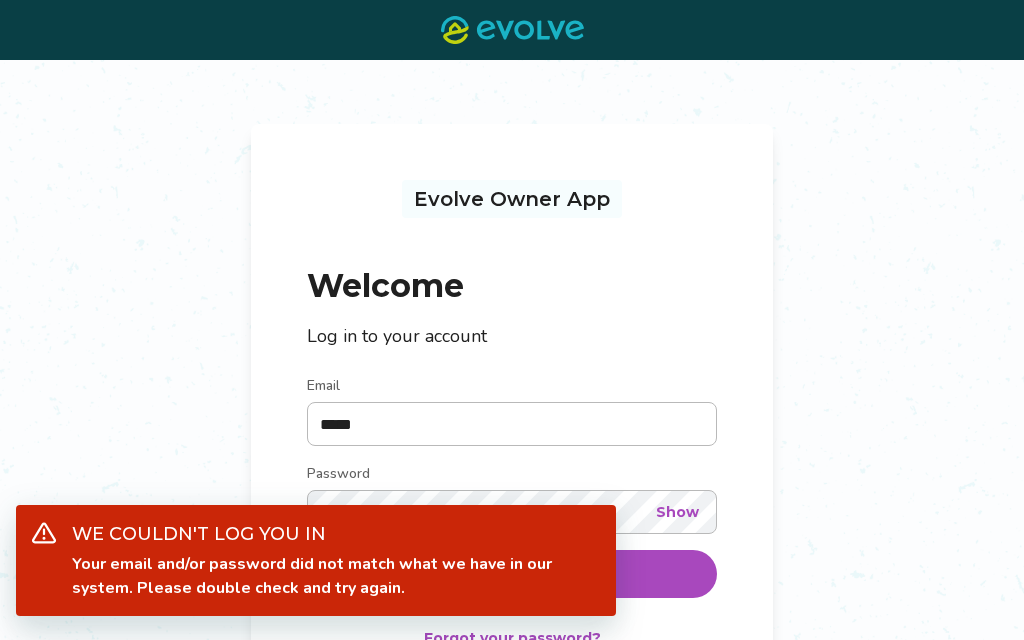 click on "Evolve Owner App Welcome Log in to your account Email   ***** Password   Show Log in Forgot your password? Not an Evolve Owner yet?  Learn more" at bounding box center [512, 441] 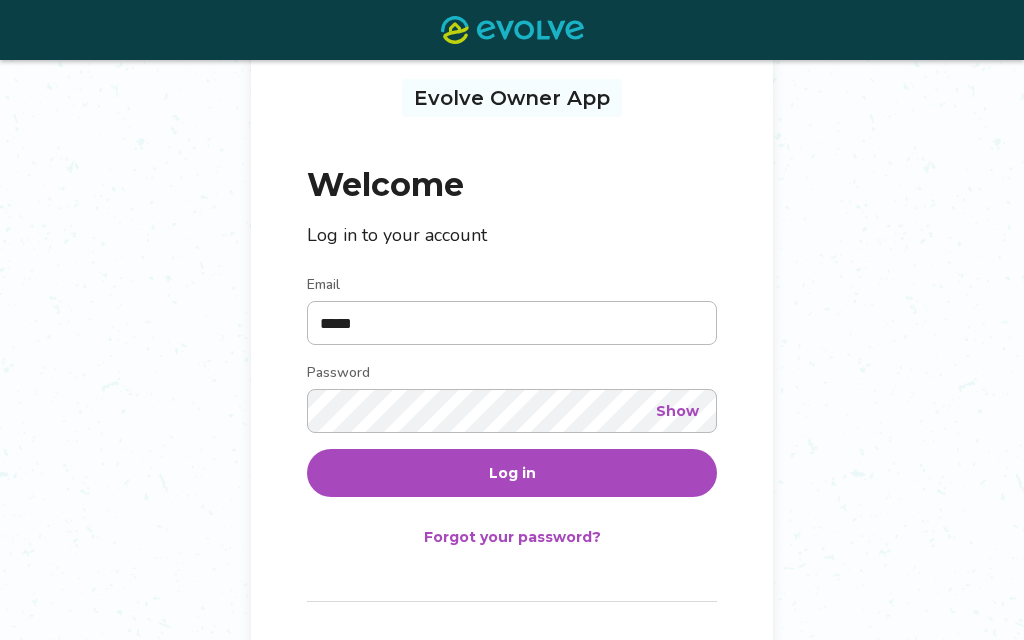 scroll, scrollTop: 183, scrollLeft: 0, axis: vertical 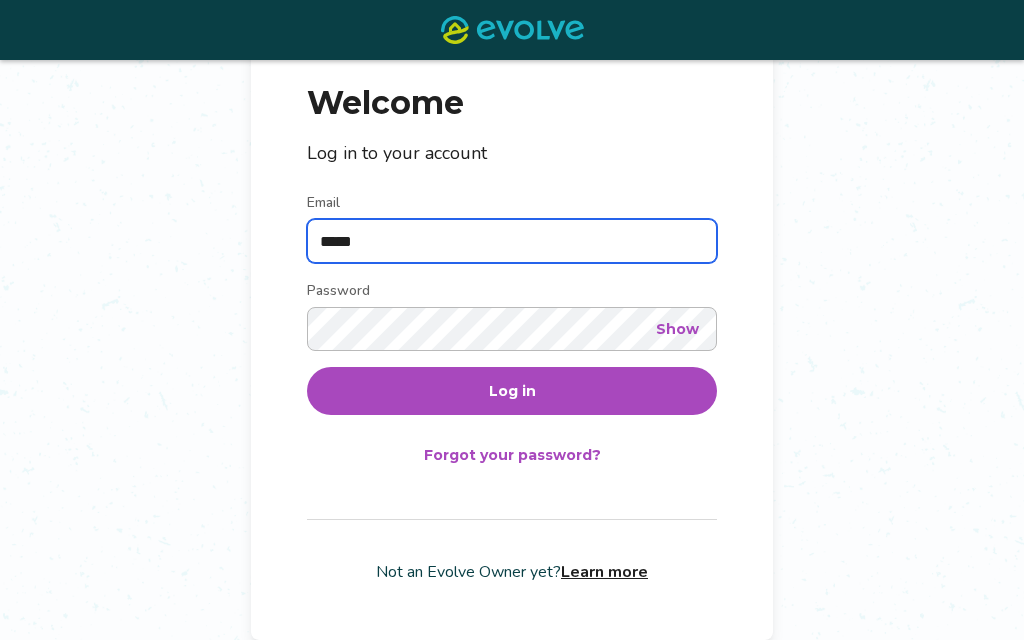 click on "*****" at bounding box center [512, 241] 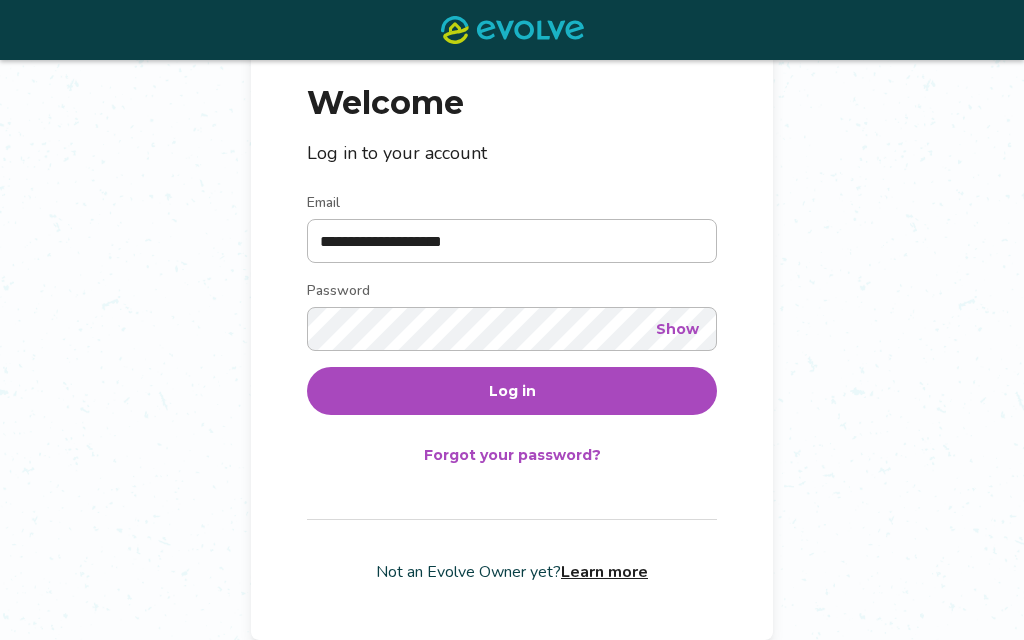 click on "Log in" at bounding box center (512, 391) 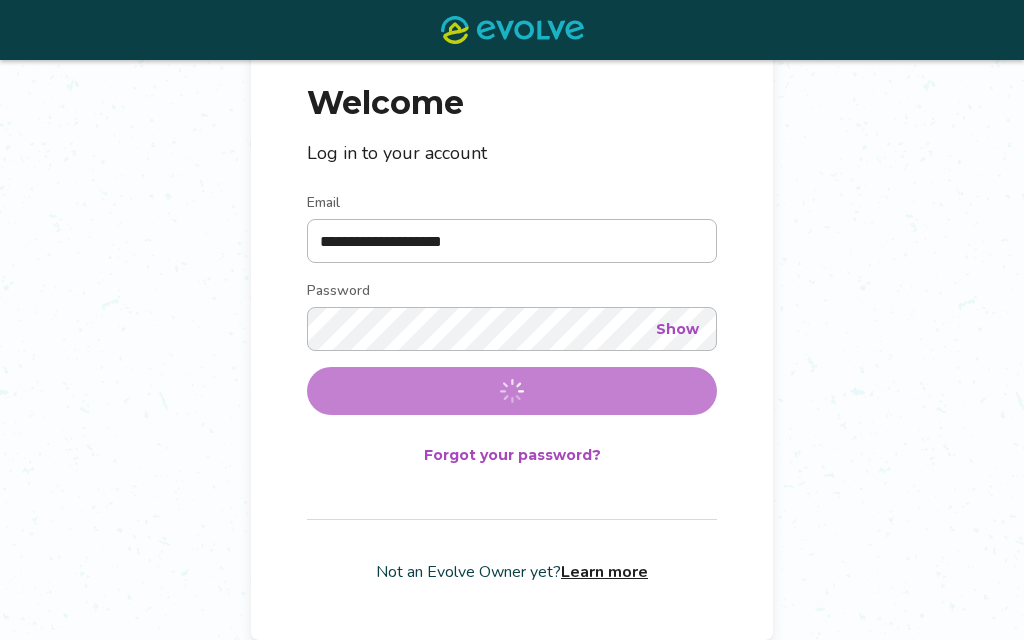 scroll, scrollTop: 0, scrollLeft: 0, axis: both 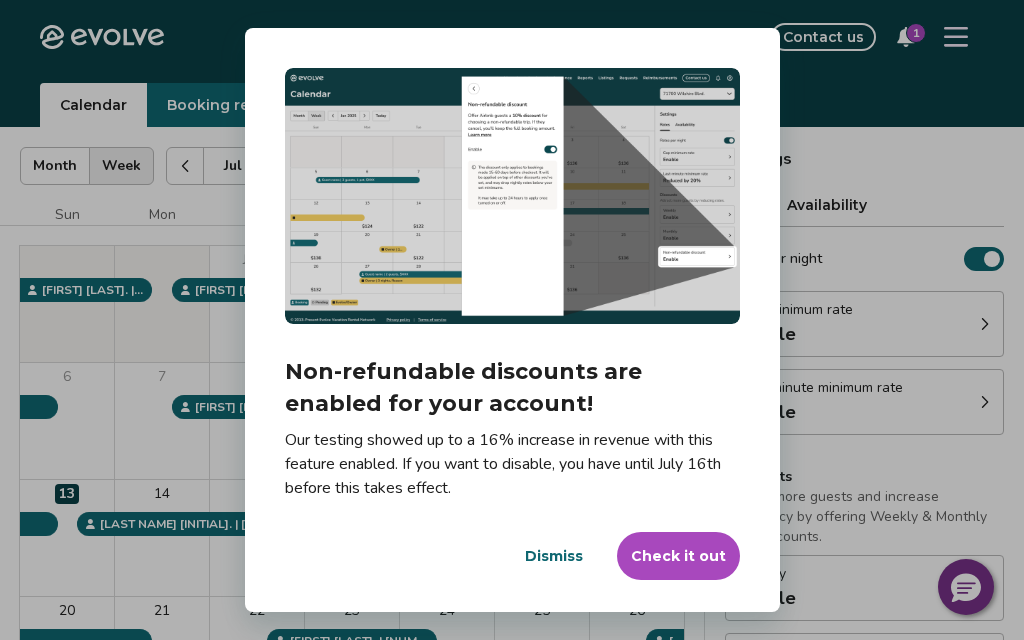 click on "Dialog Non-refundable discounts are enabled for your account! Our testing showed up to a 16% increase in revenue with this feature enabled. If you want to disable, you have until July 16th before this takes effect. Dismiss Check it out" at bounding box center [512, 320] 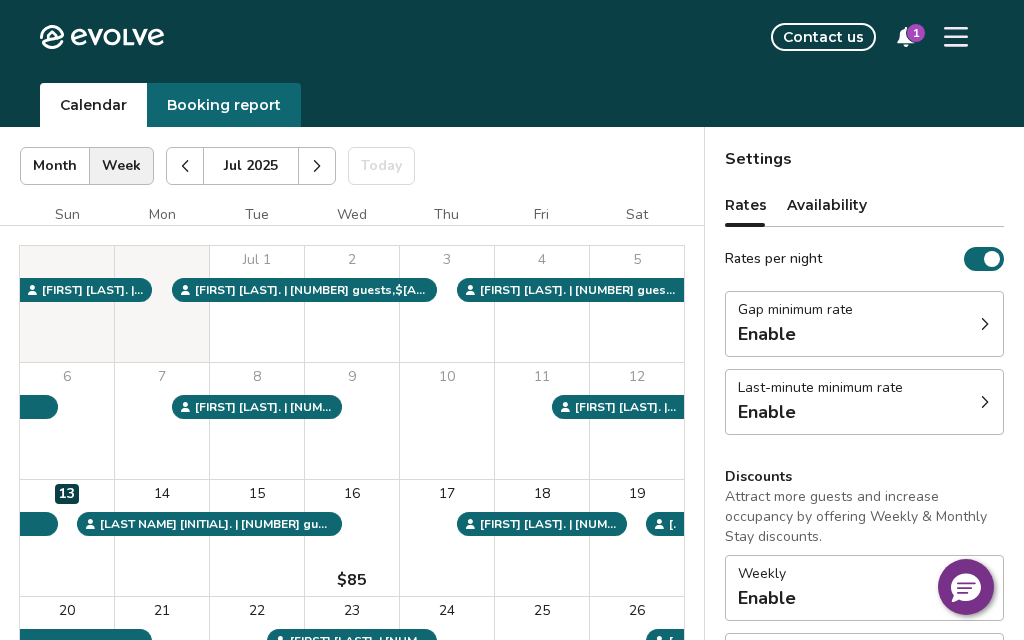 click on "1" at bounding box center [916, 33] 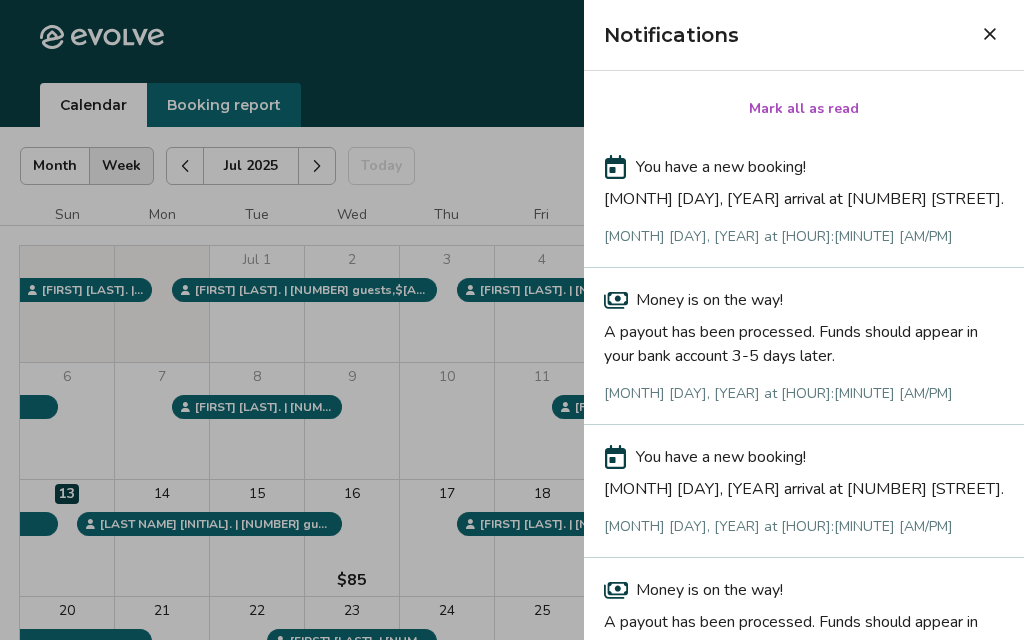 click on "Mark all as read" at bounding box center (804, 109) 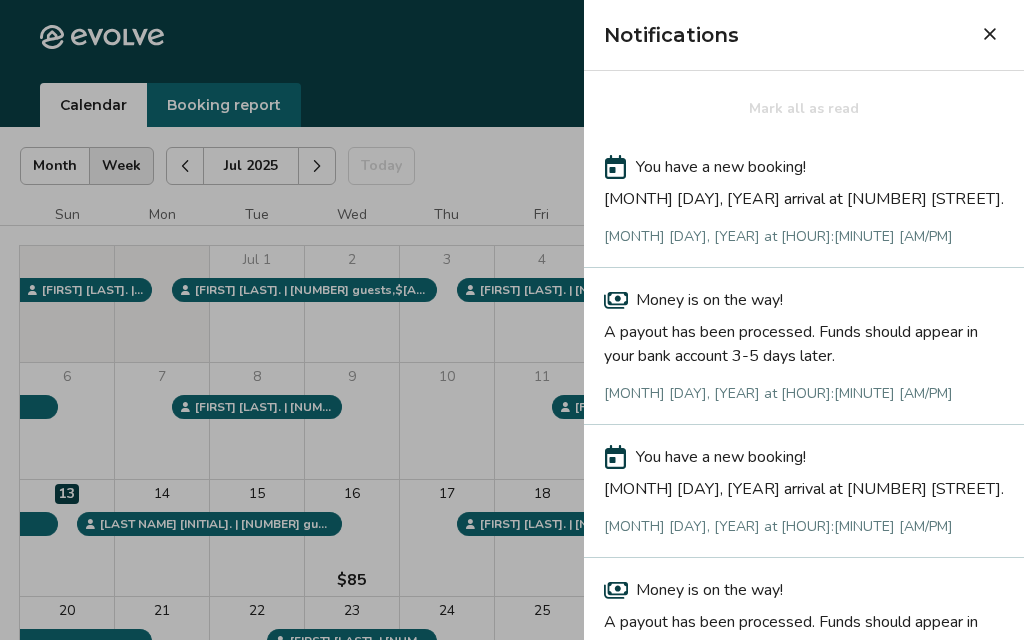 click 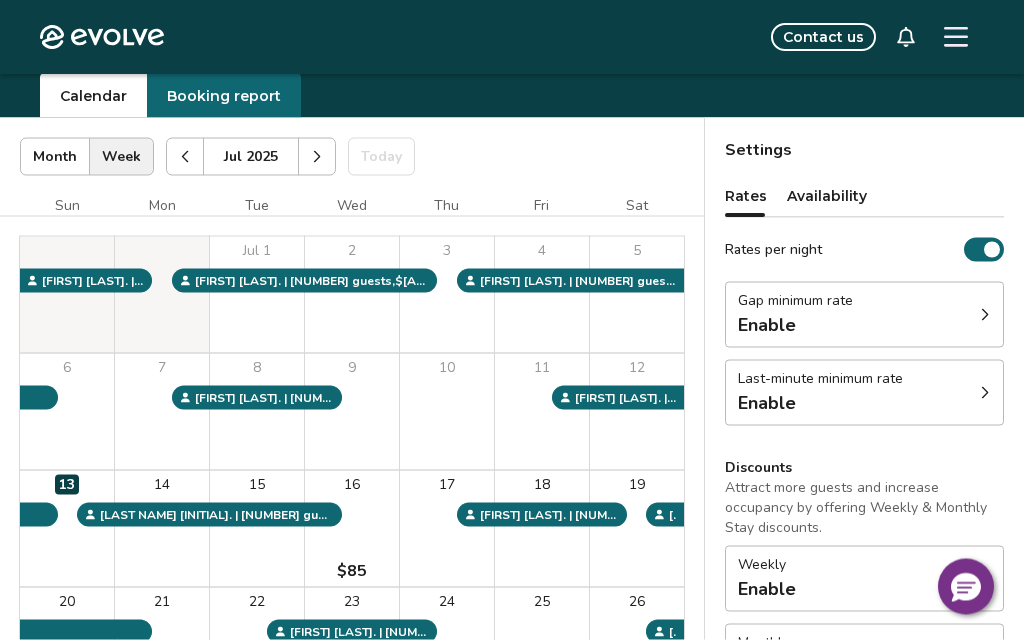 scroll, scrollTop: 65, scrollLeft: 0, axis: vertical 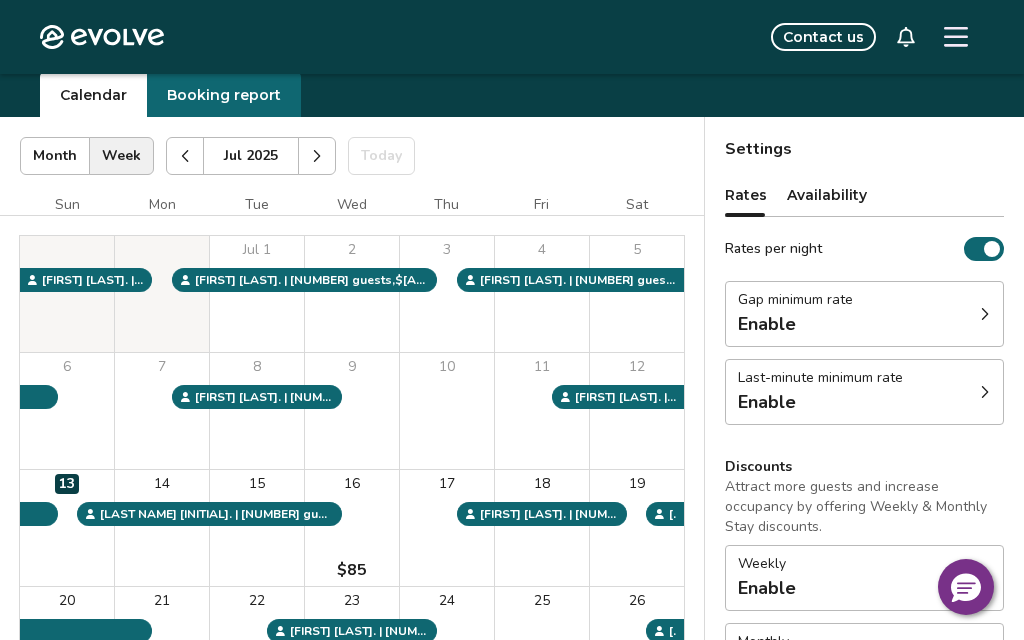 click on "[MONTH] [YEAR]  | Views Month Week [MONTH] [YEAR] Today Settings" at bounding box center [352, 156] 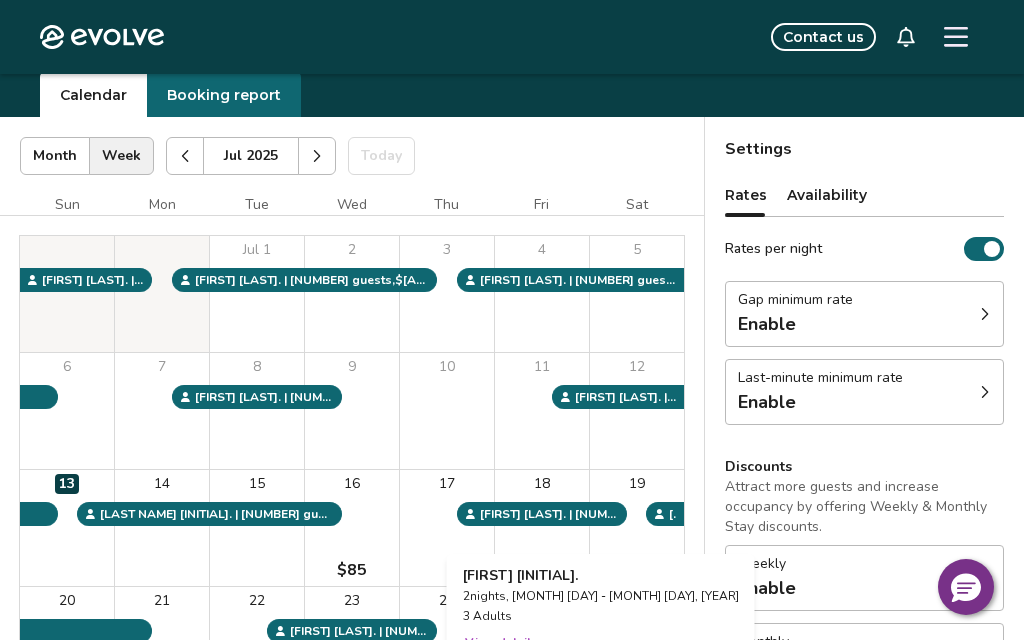 click on "18" at bounding box center [542, 528] 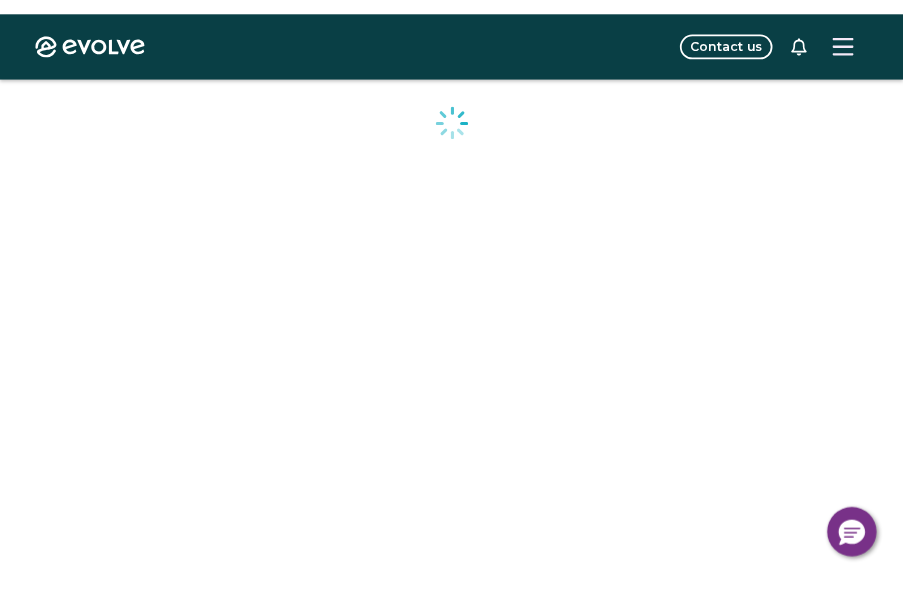 scroll, scrollTop: 147, scrollLeft: 0, axis: vertical 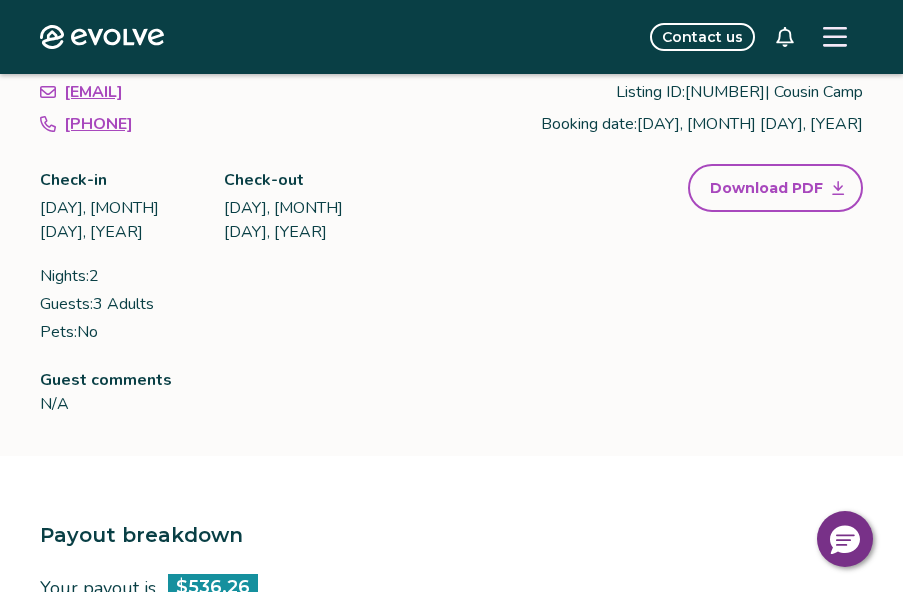 drag, startPoint x: 712, startPoint y: 2, endPoint x: 333, endPoint y: 529, distance: 649.1302 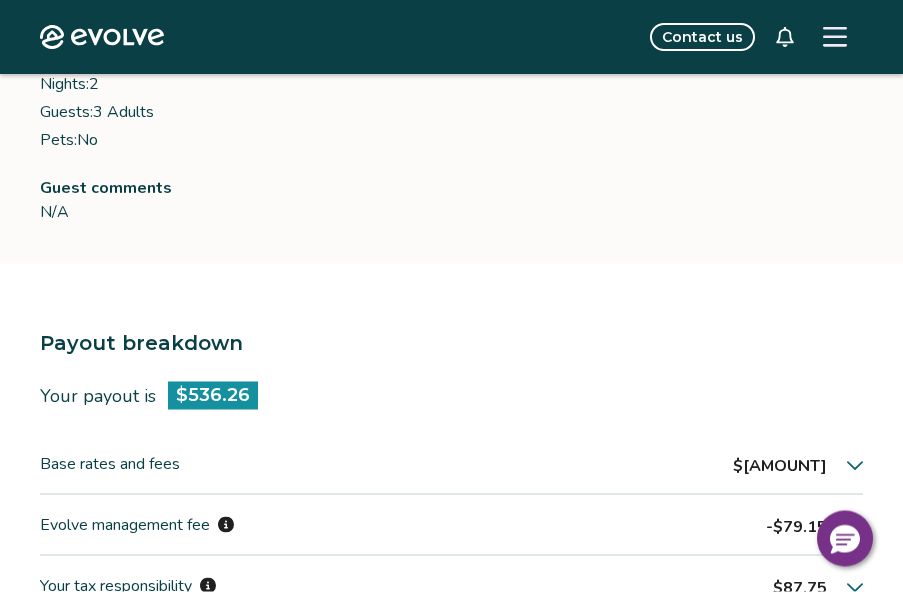 scroll, scrollTop: 0, scrollLeft: 0, axis: both 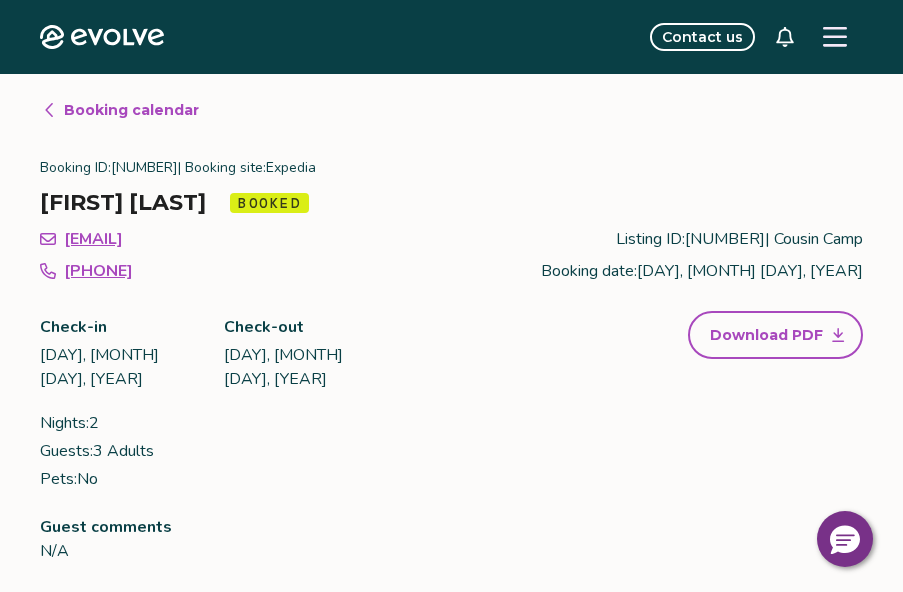 click on "Booking calendar" at bounding box center [131, 110] 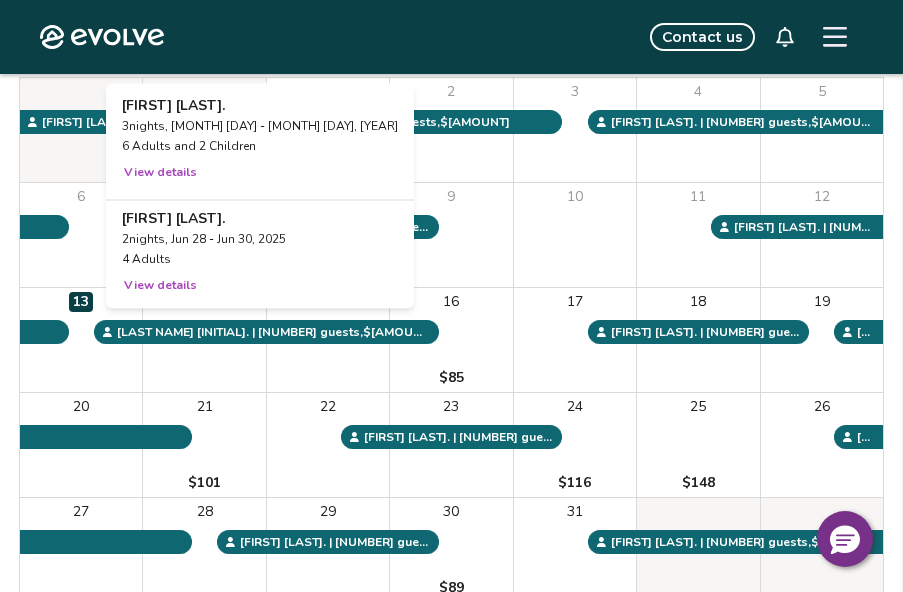 scroll, scrollTop: 322, scrollLeft: 0, axis: vertical 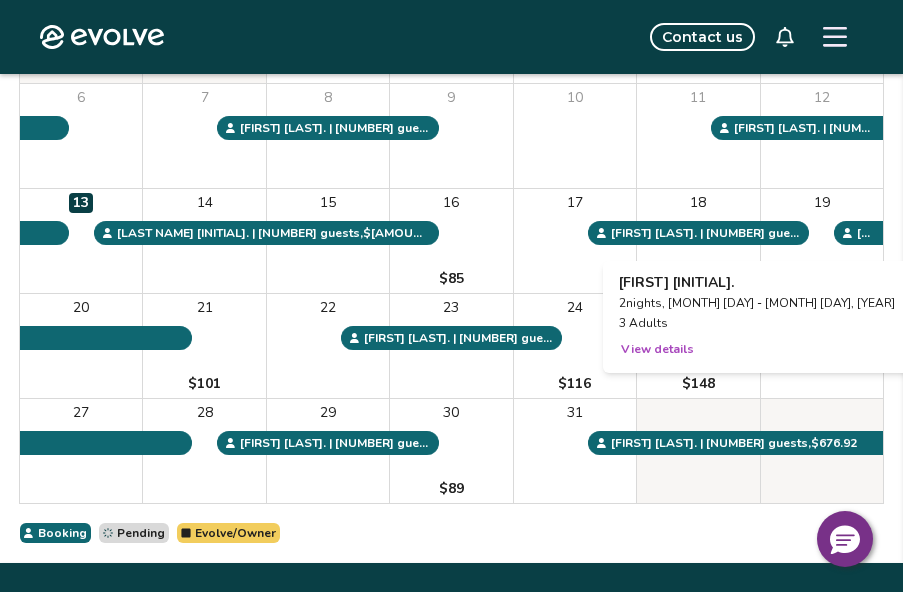 click on "18" at bounding box center [698, 241] 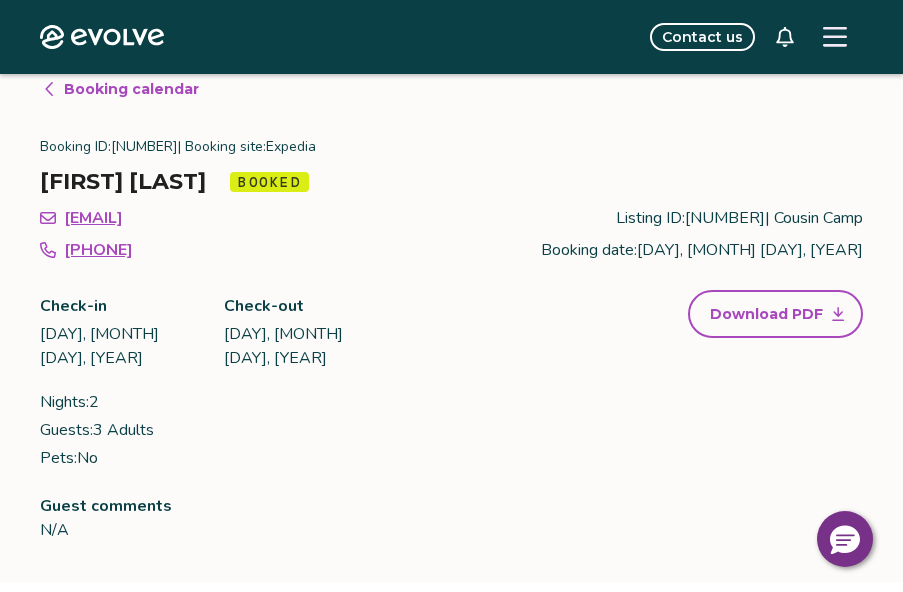 scroll, scrollTop: 0, scrollLeft: 0, axis: both 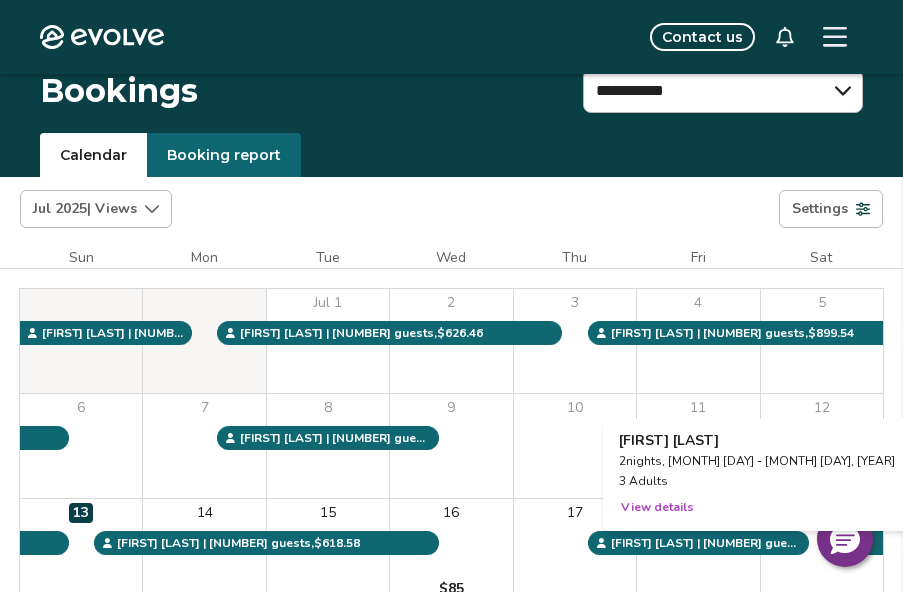 click on "18" at bounding box center (698, 551) 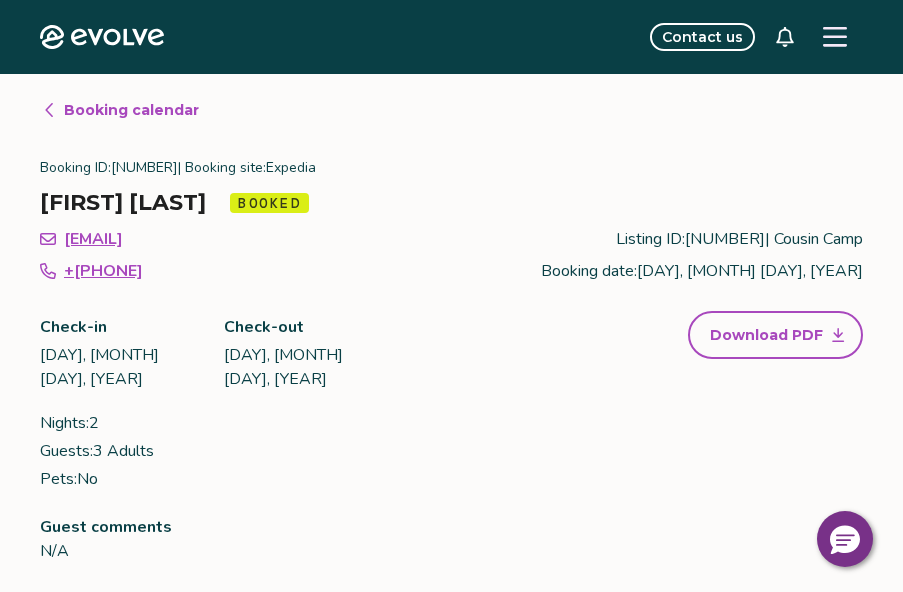 click on "[EMAIL] +[PHONE]" at bounding box center [144, 259] 